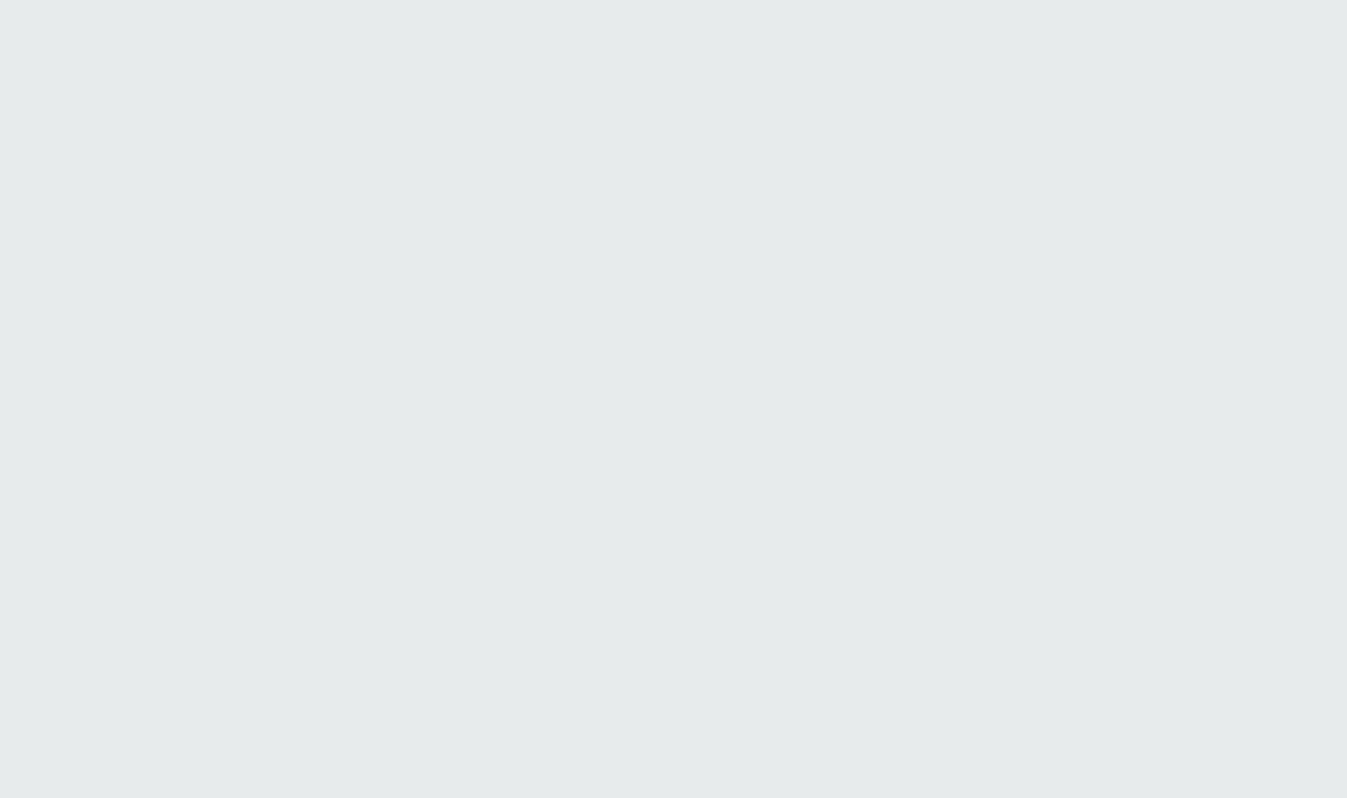 scroll, scrollTop: 0, scrollLeft: 0, axis: both 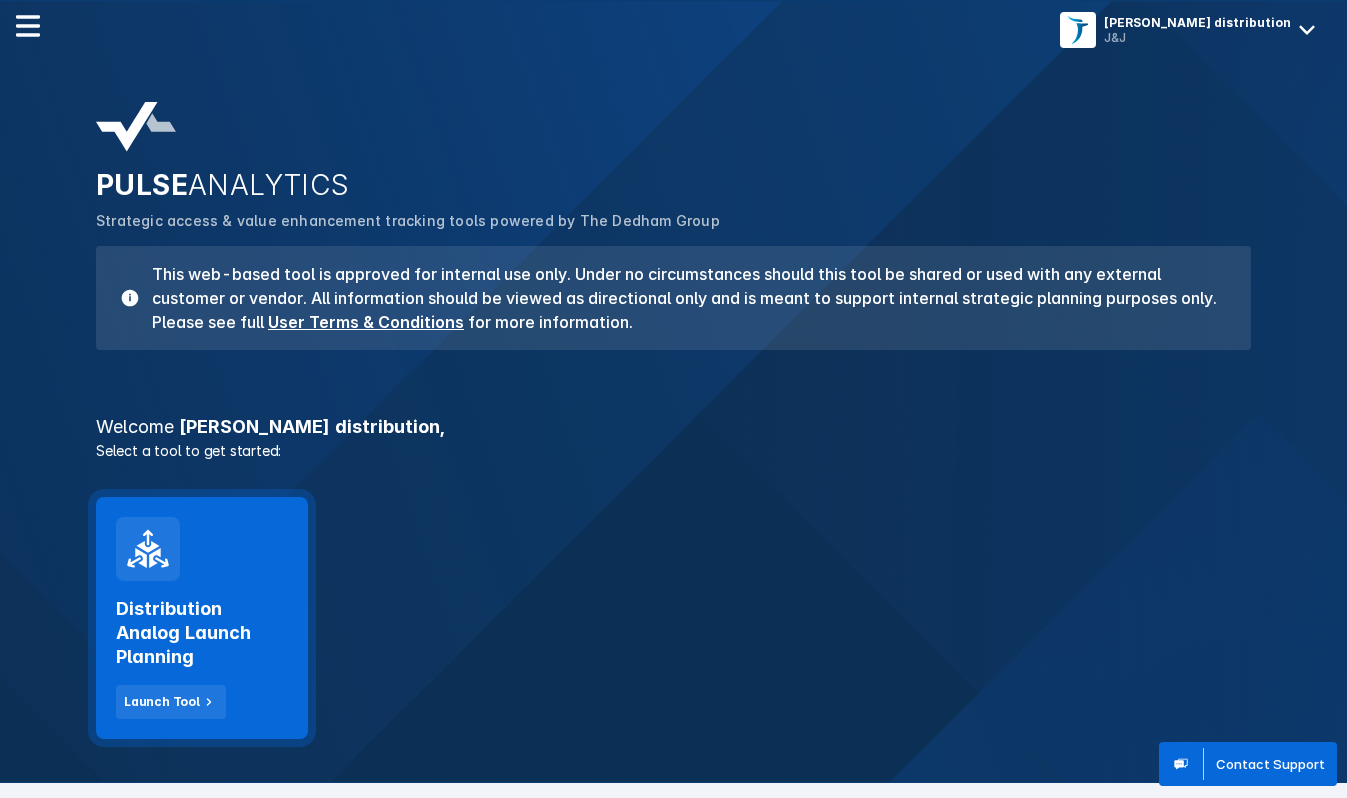 click on "Distribution Analog Launch Planning Launch Tool" at bounding box center [202, 618] 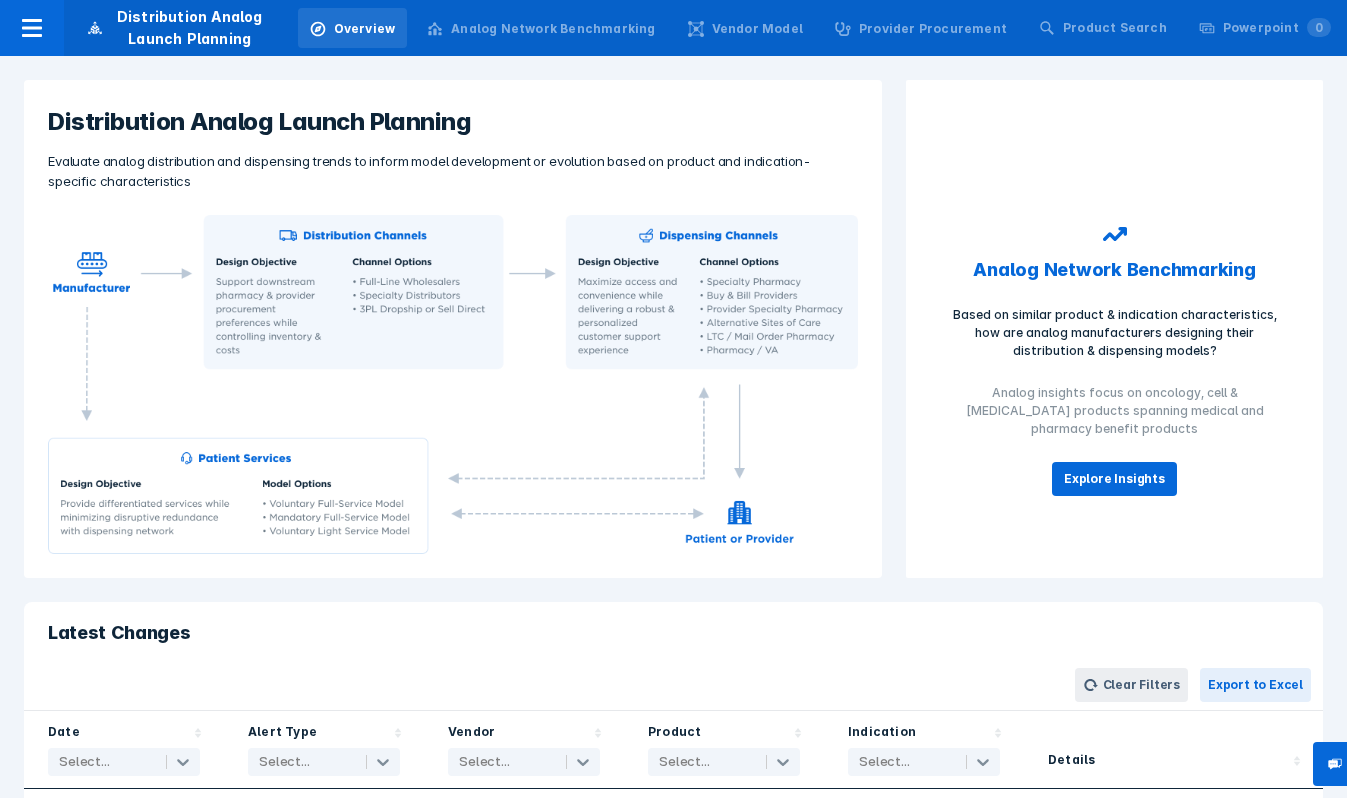 click on "Analog Network Benchmarking" at bounding box center (553, 29) 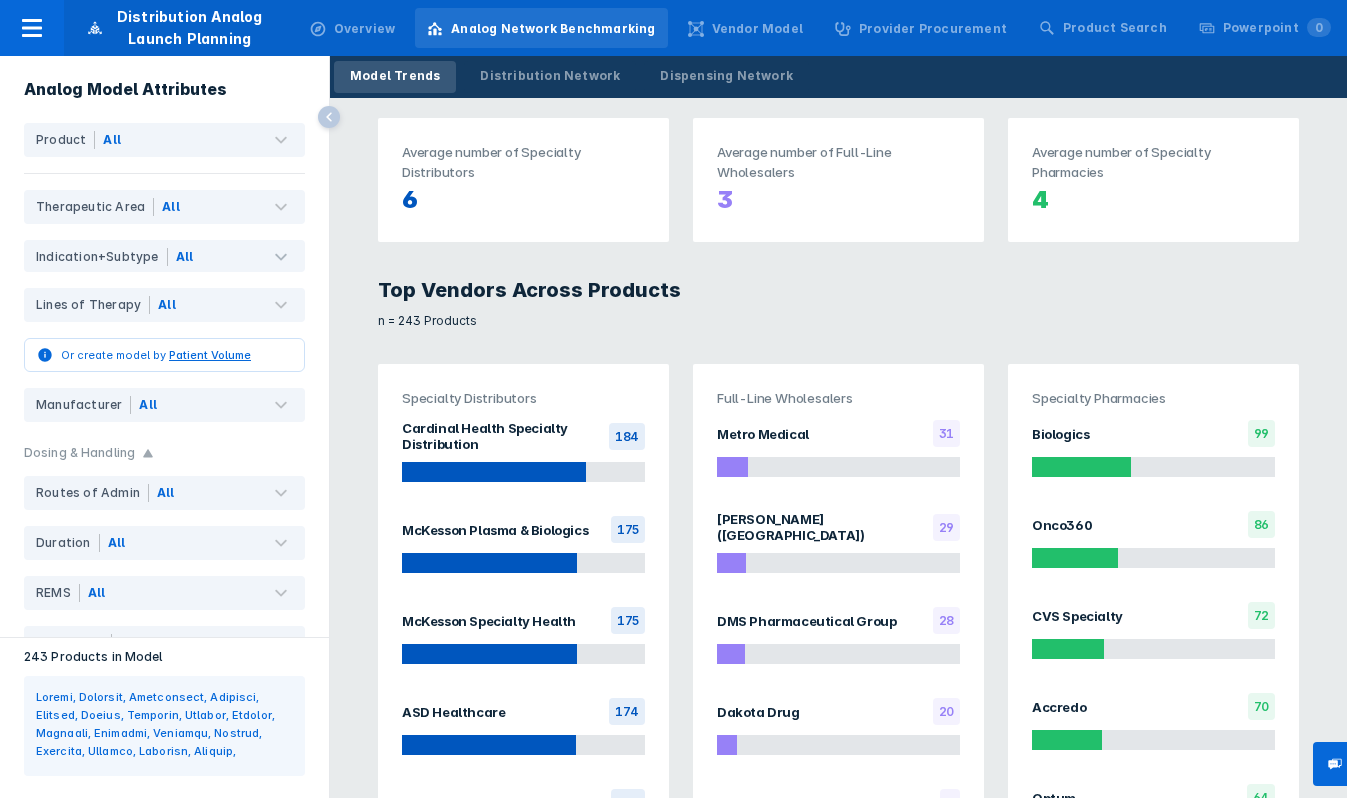 scroll, scrollTop: 727, scrollLeft: 0, axis: vertical 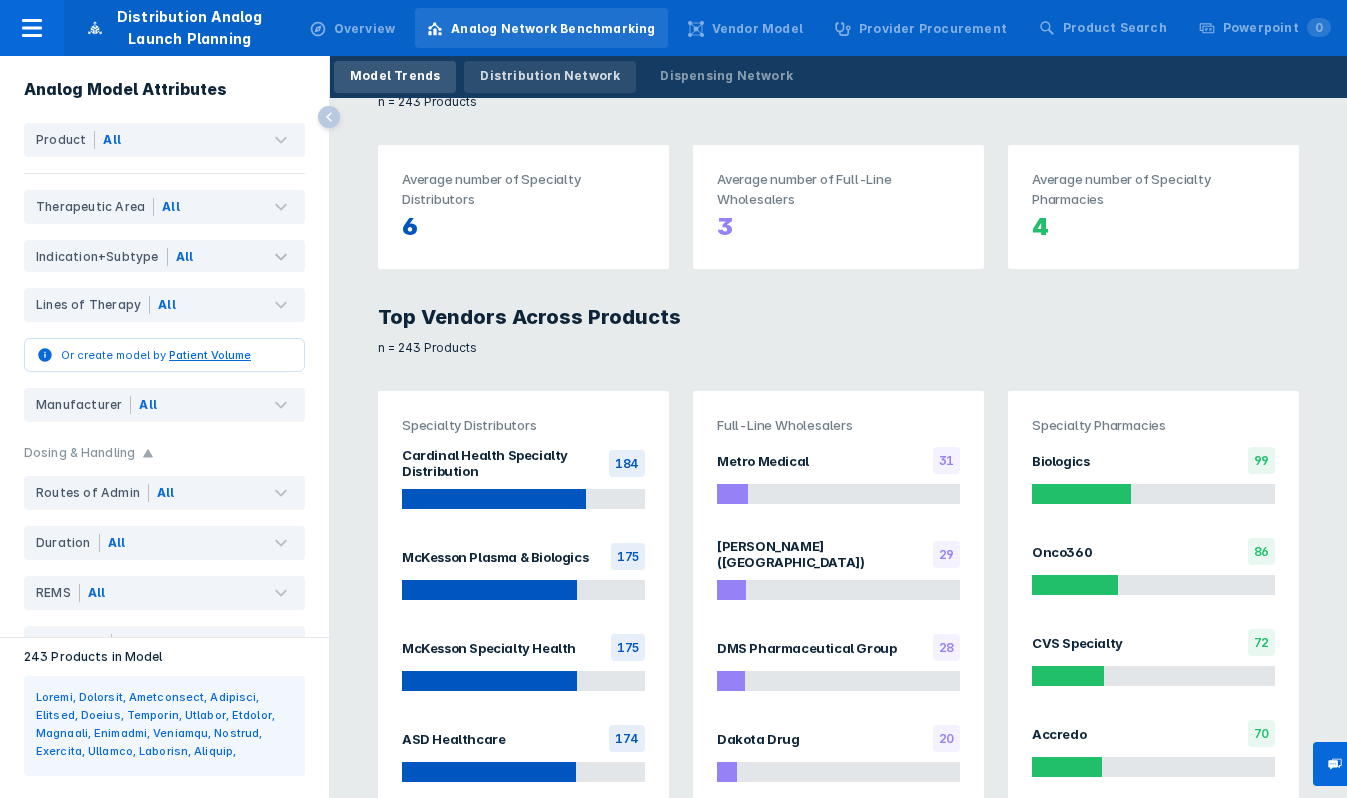 click on "Distribution Network" at bounding box center (550, 76) 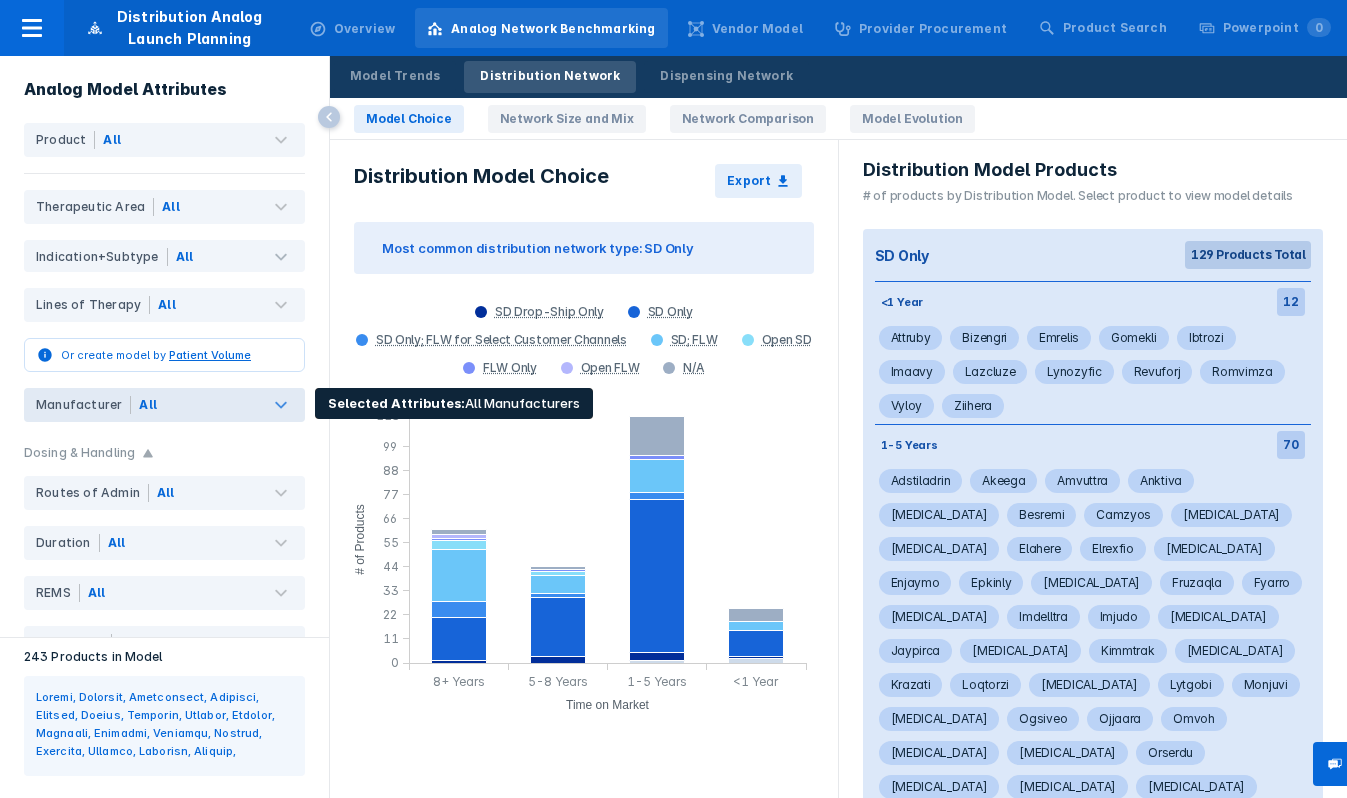 click on "All" at bounding box center (218, 405) 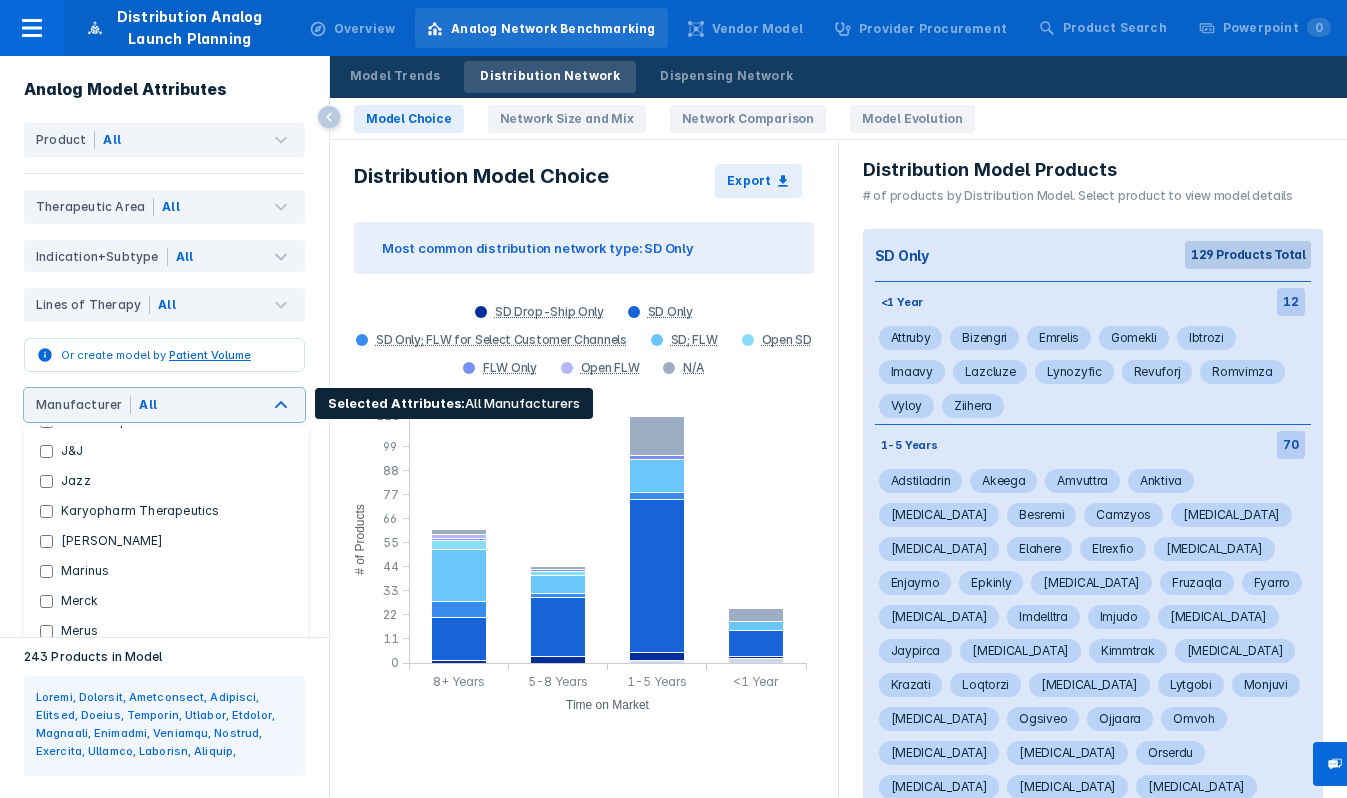 scroll, scrollTop: 1713, scrollLeft: 0, axis: vertical 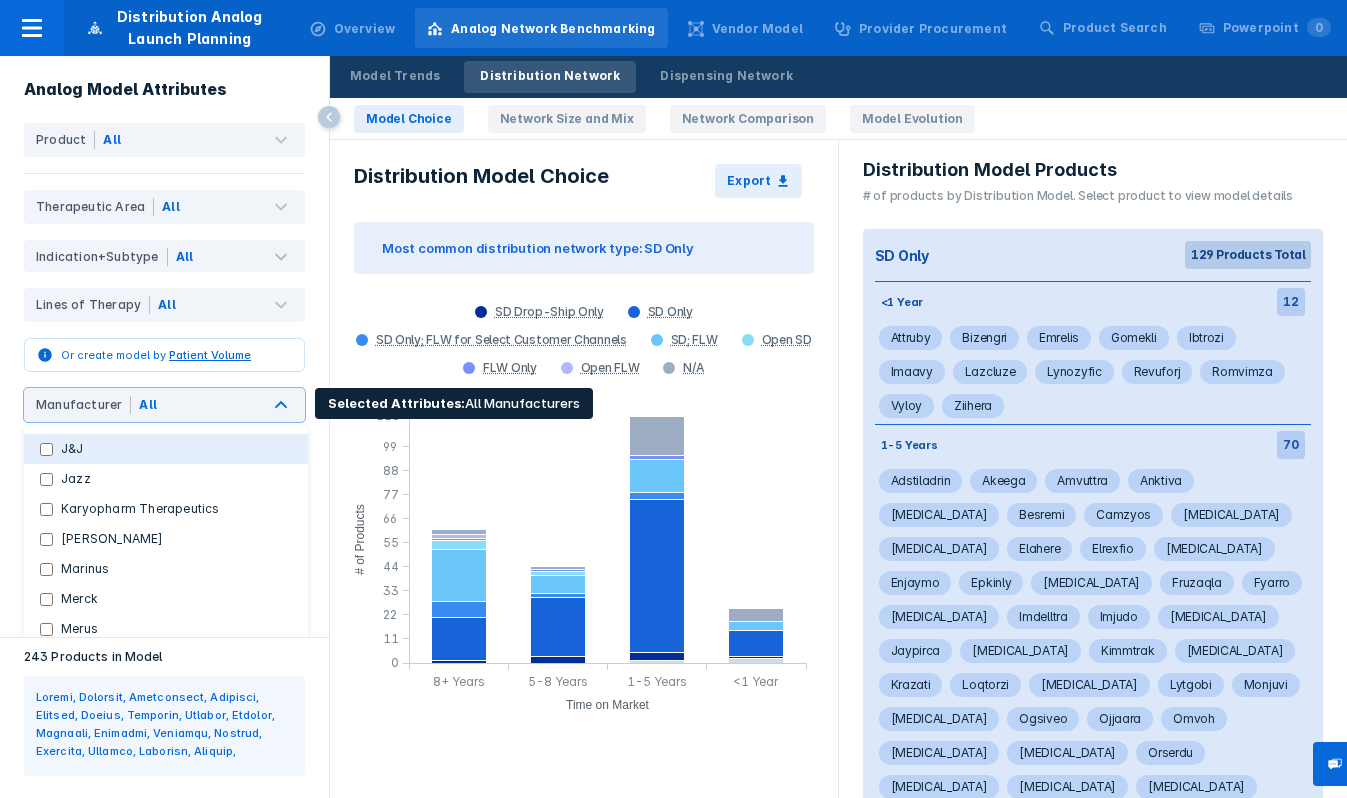 click on "J&J" at bounding box center [166, 449] 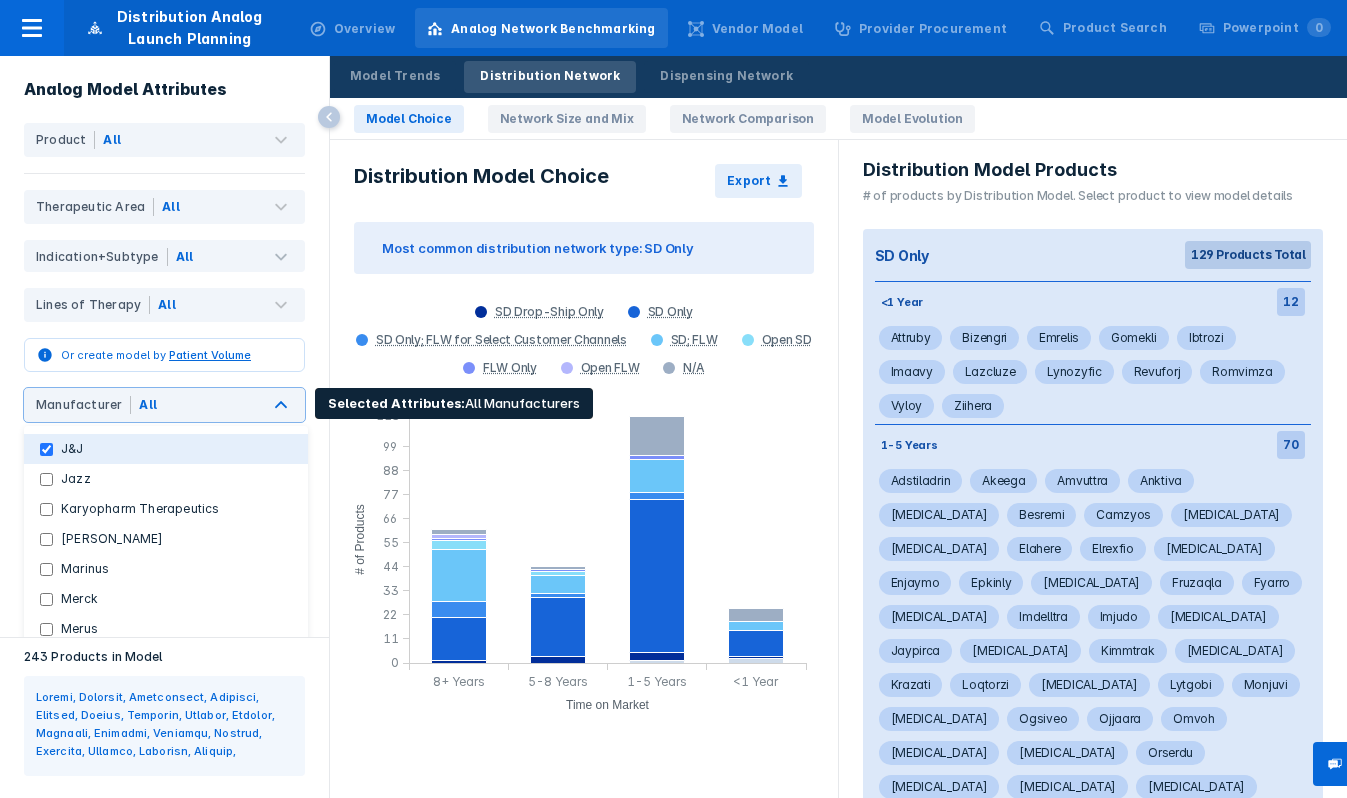 checkbox on "false" 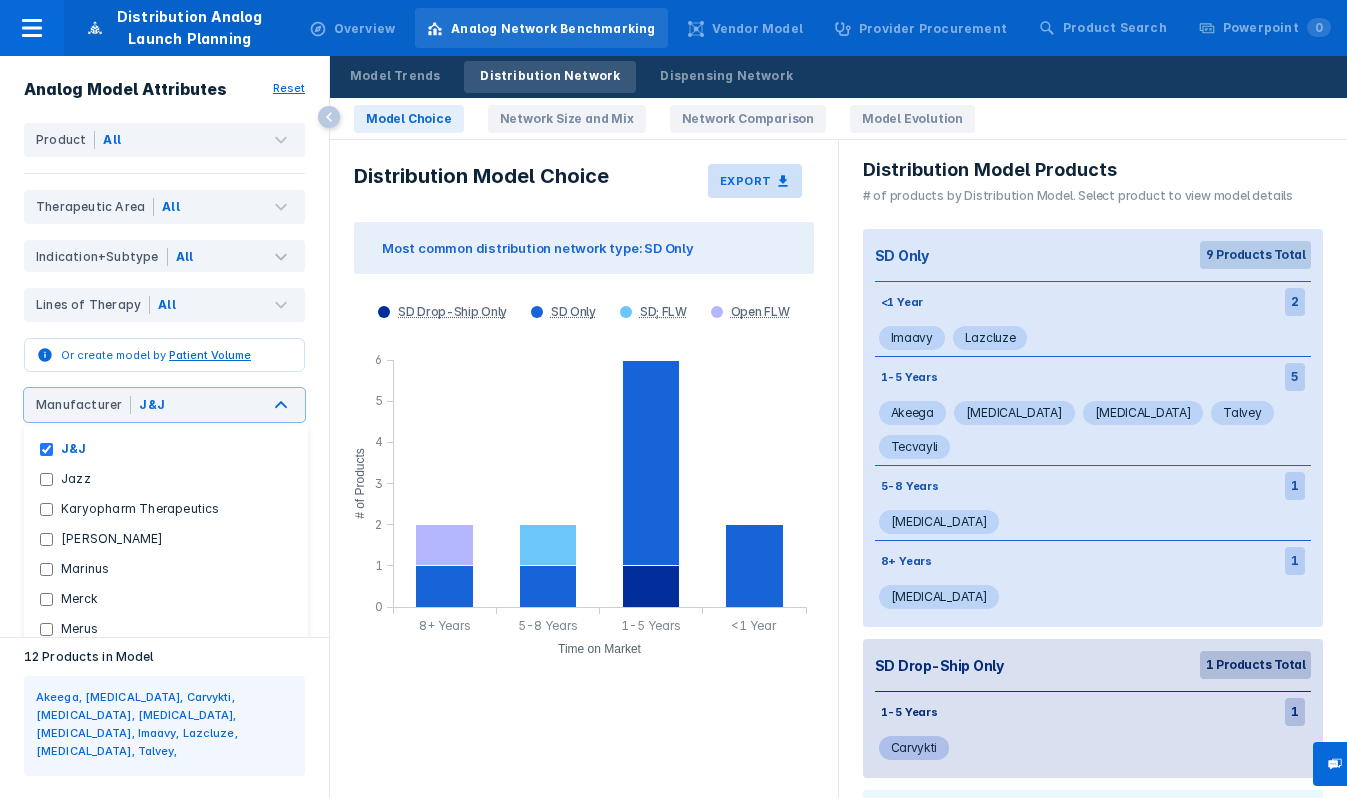 click on "Export" at bounding box center [745, 181] 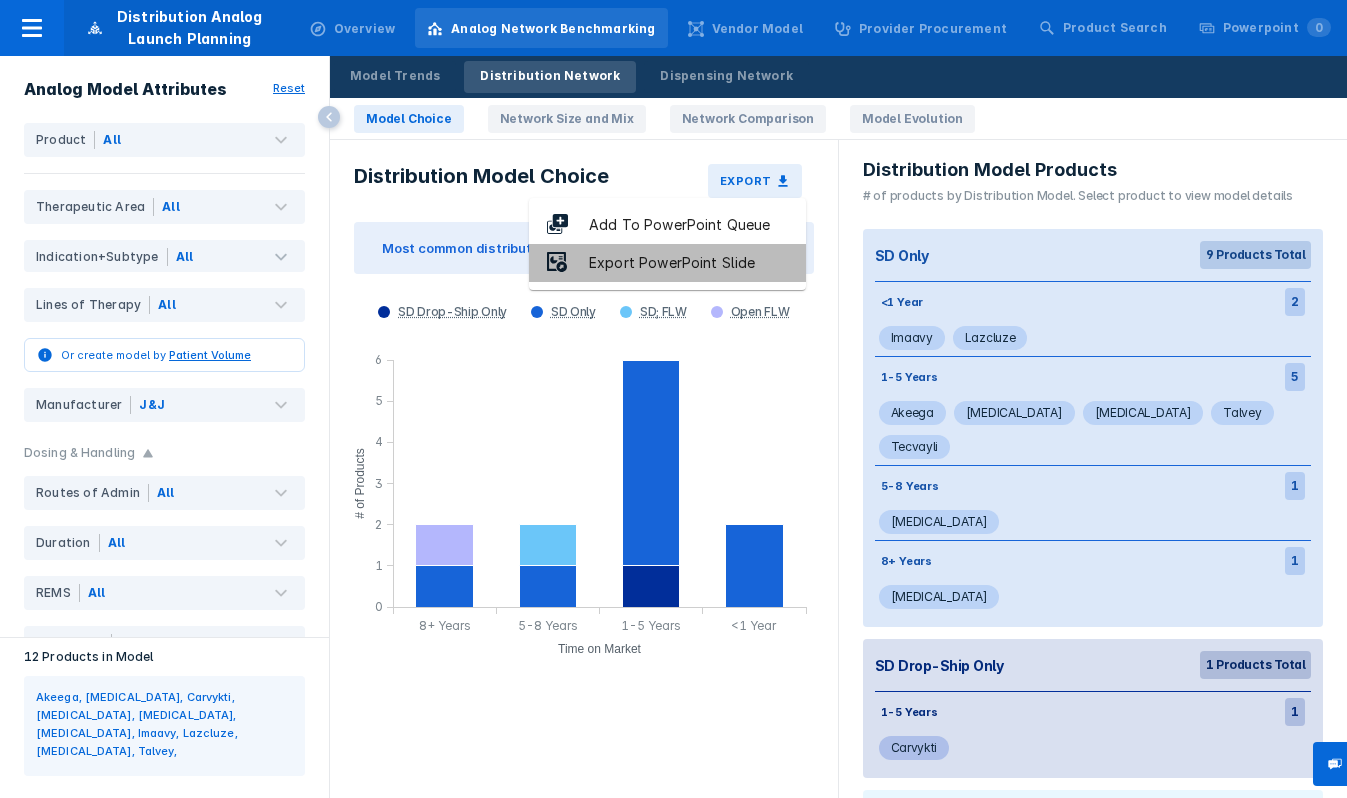 click on "Export PowerPoint Slide" at bounding box center (672, 263) 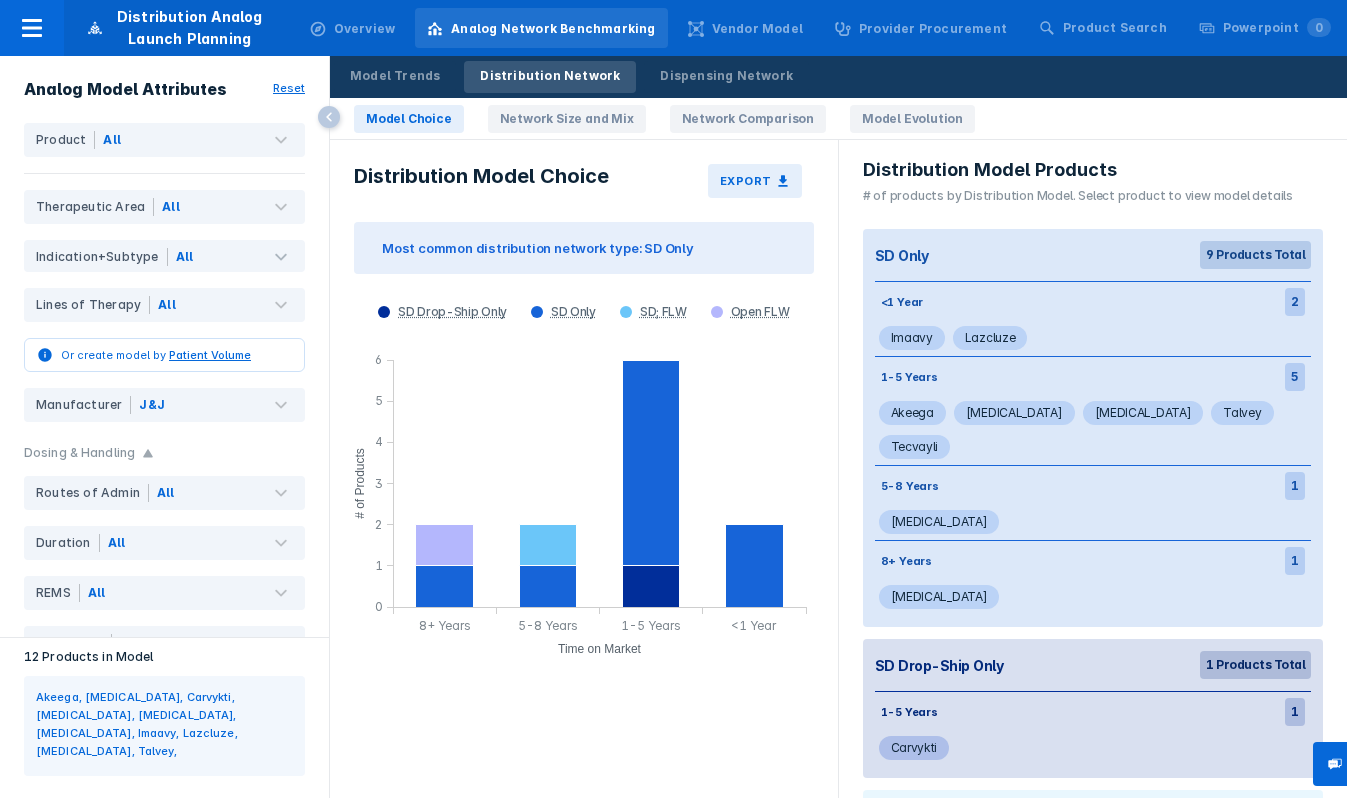 click on "Network Size and Mix" at bounding box center (567, 119) 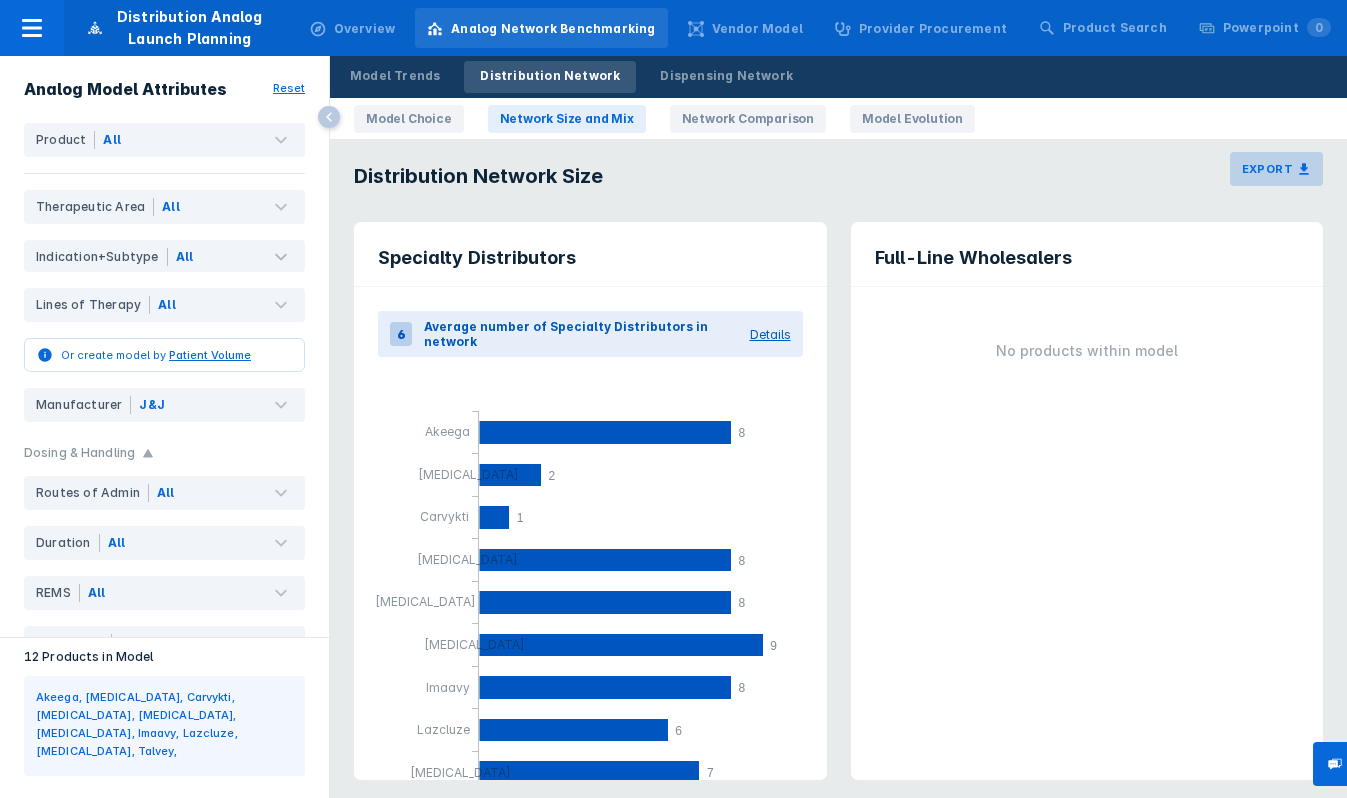 click on "Export" at bounding box center (1267, 169) 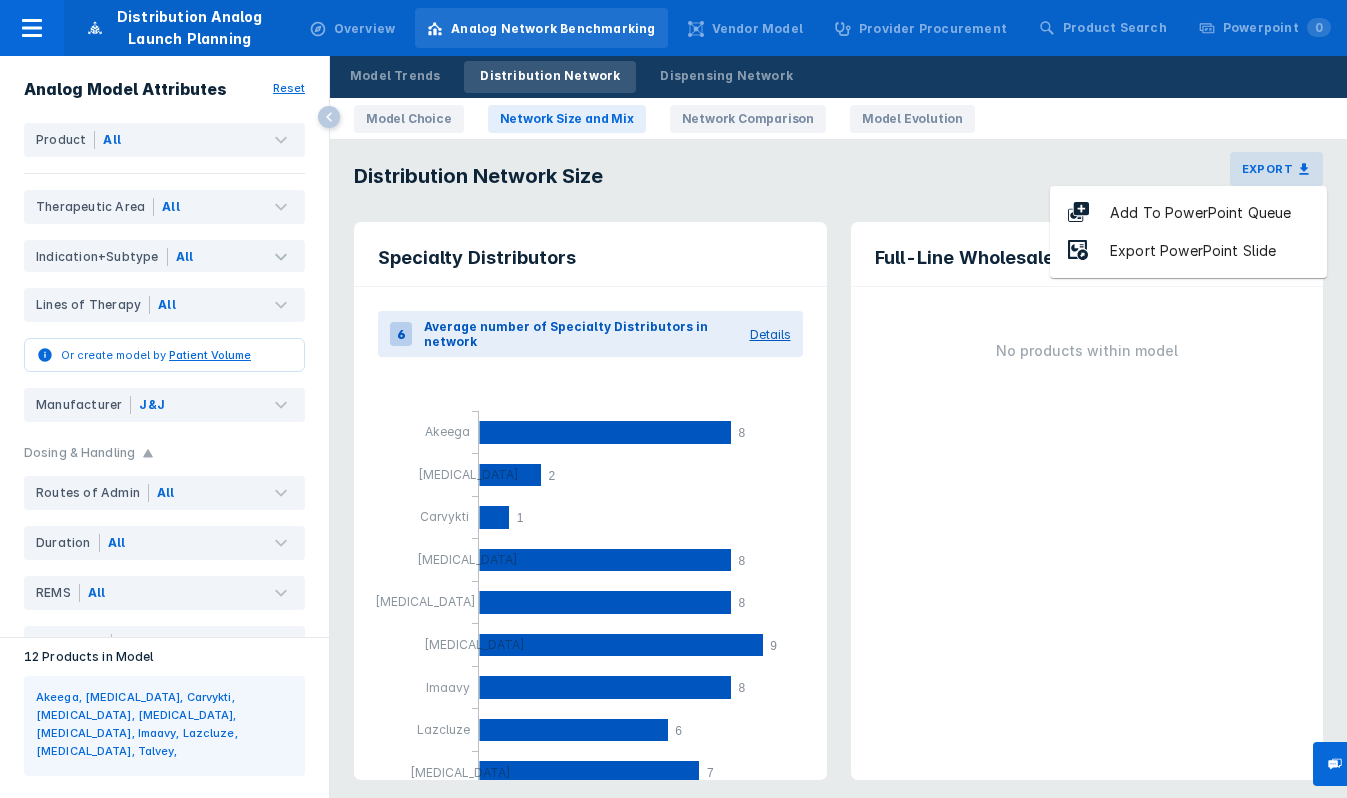 click on "Export PowerPoint Slide" at bounding box center (1193, 251) 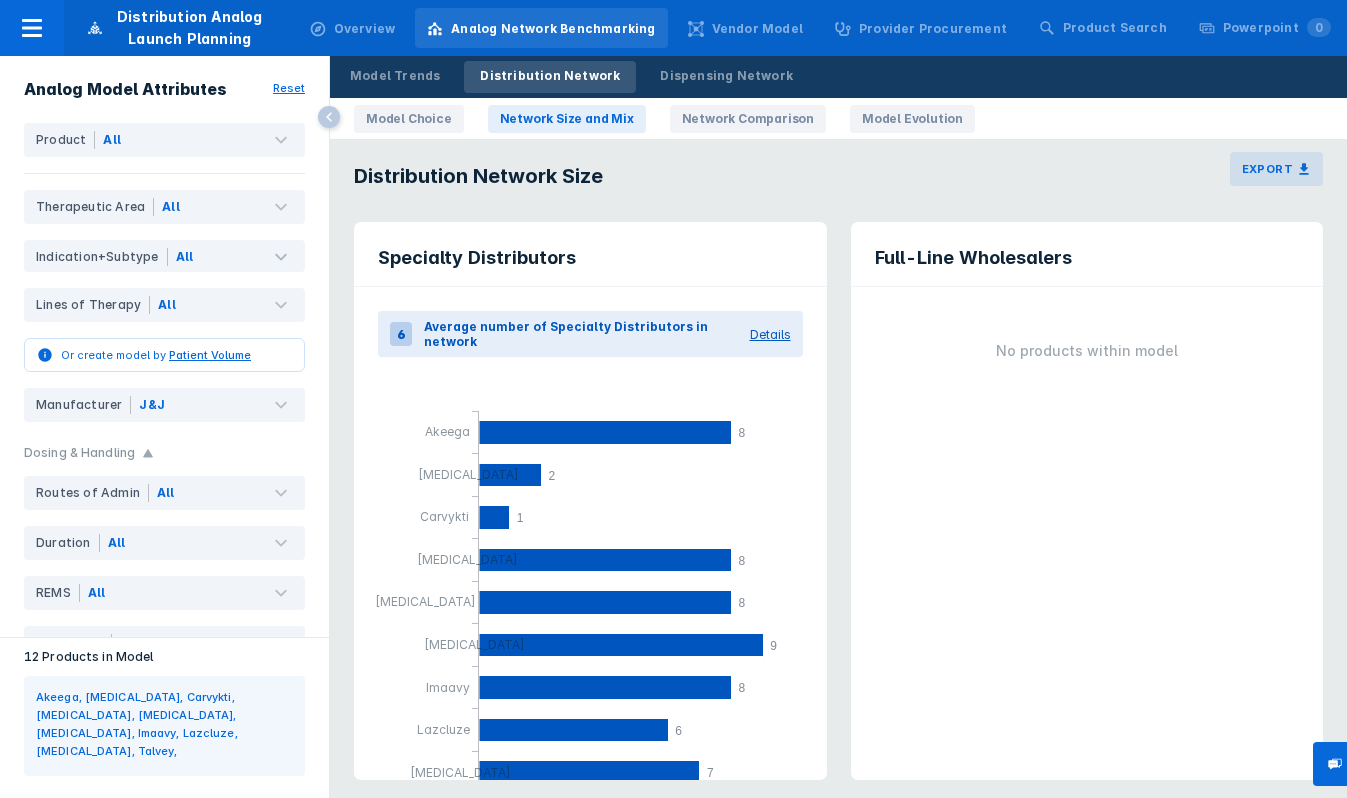 click on "Network Comparison" at bounding box center (748, 119) 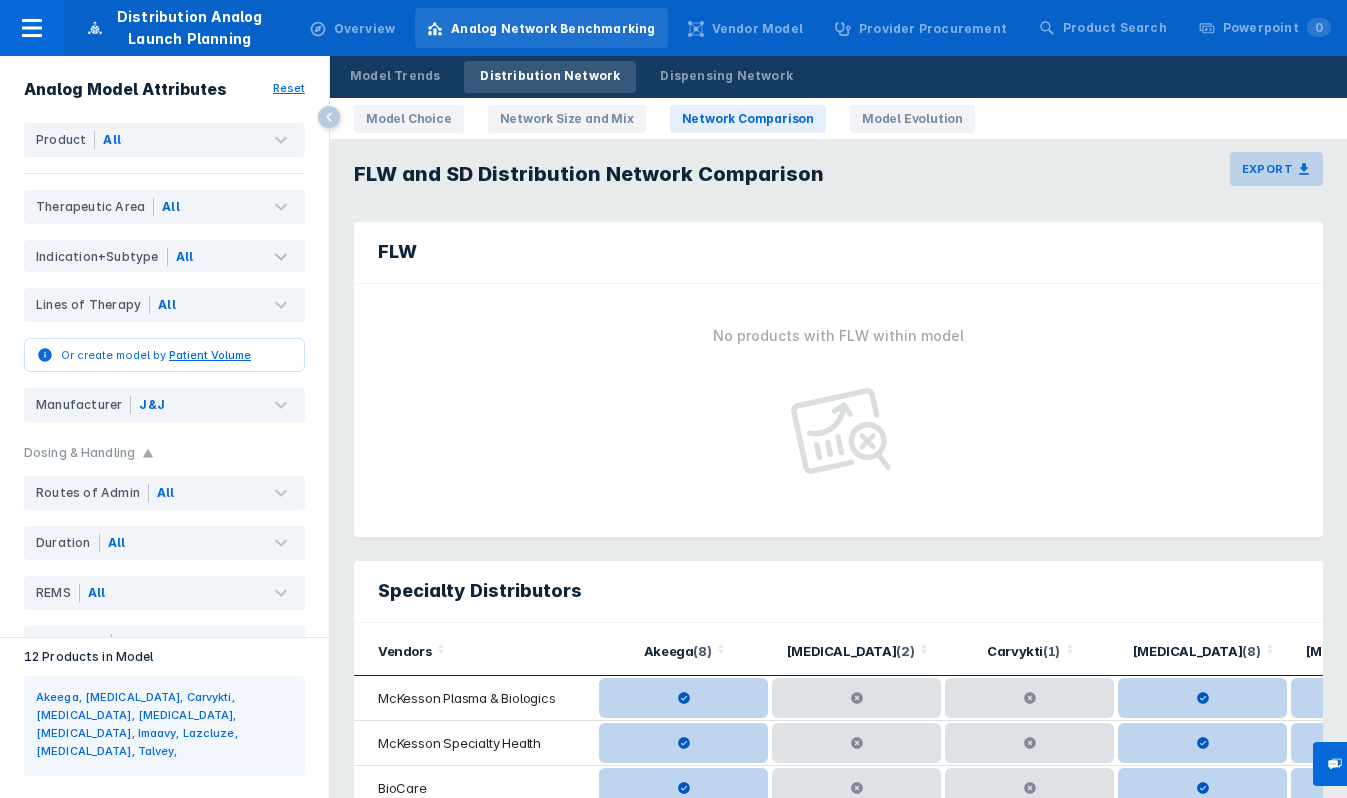 click on "Export" at bounding box center (1267, 169) 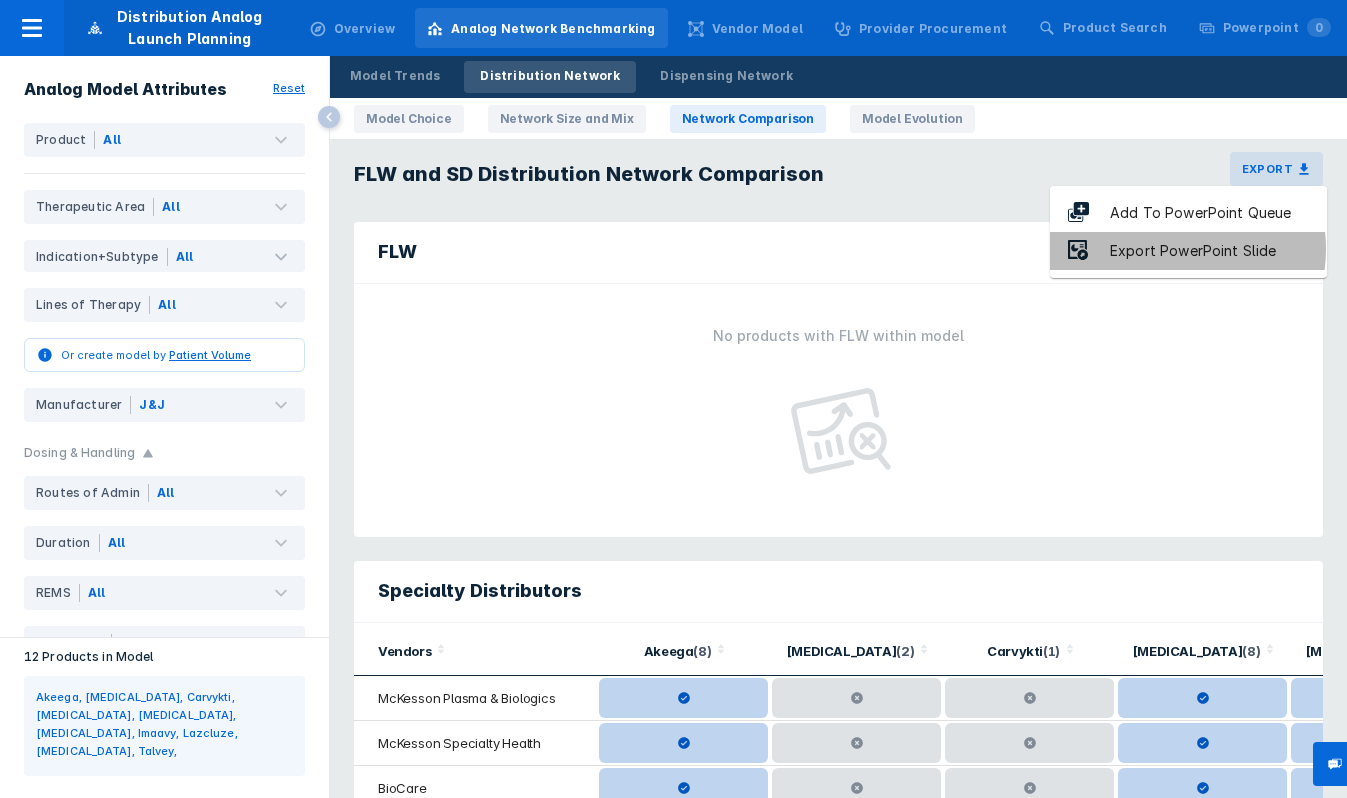 click on "Export PowerPoint Slide" at bounding box center [1193, 251] 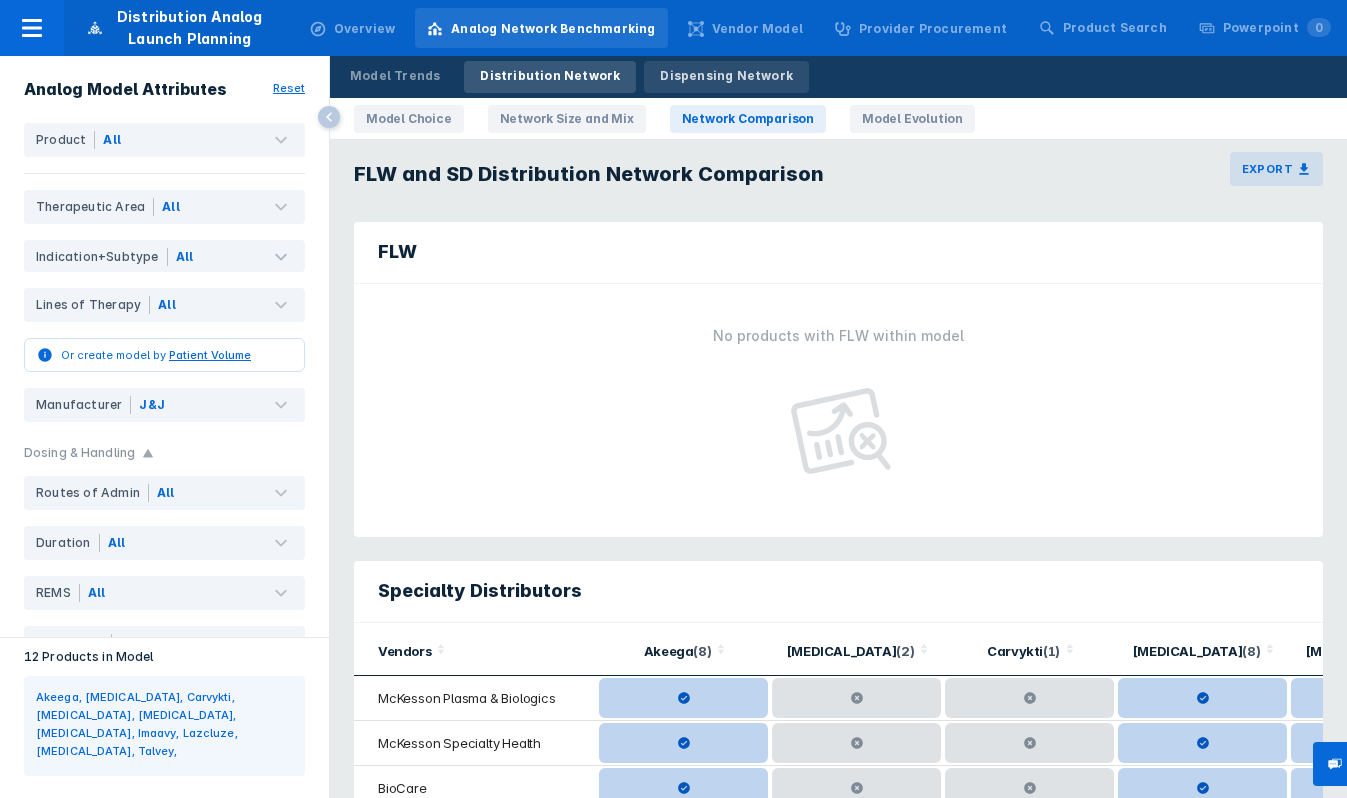 click on "Dispensing Network" at bounding box center (726, 76) 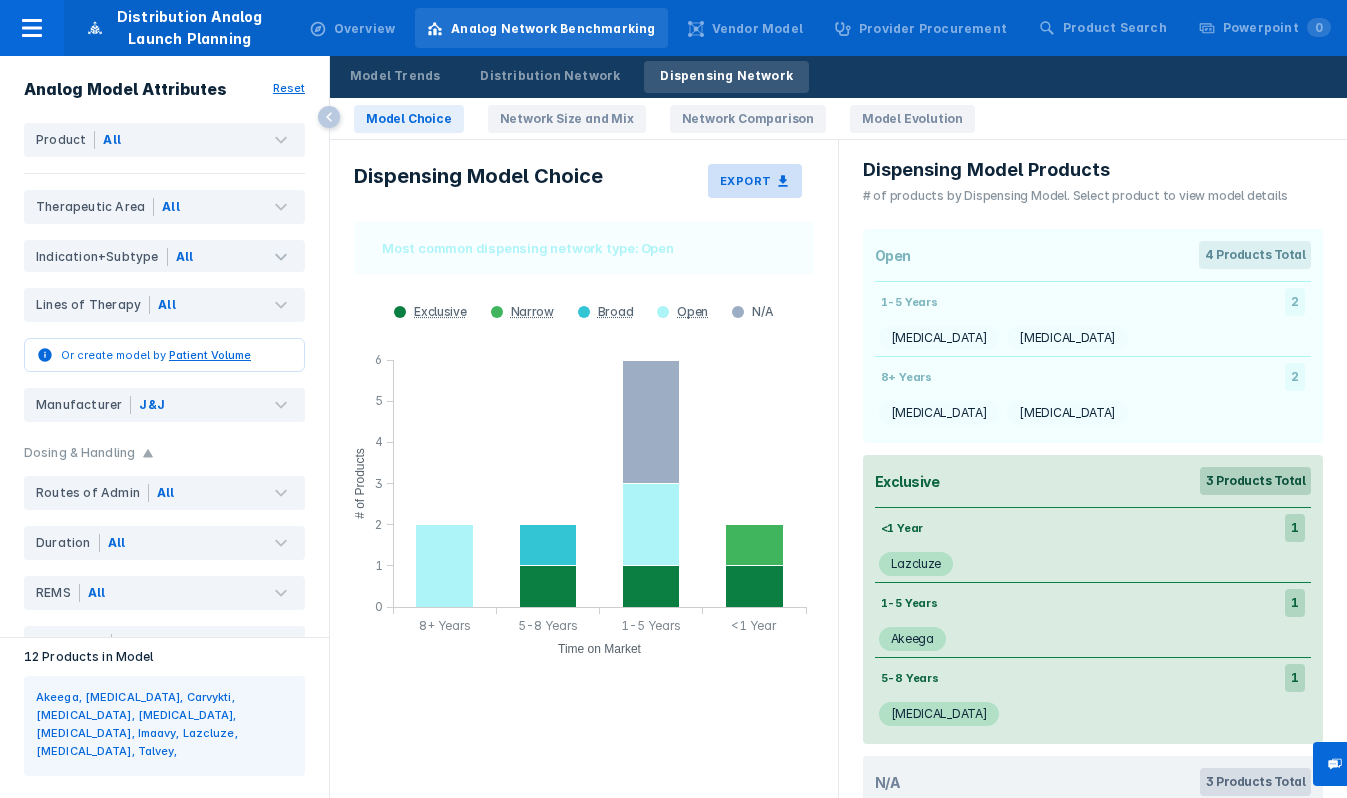click on "Export" at bounding box center (754, 181) 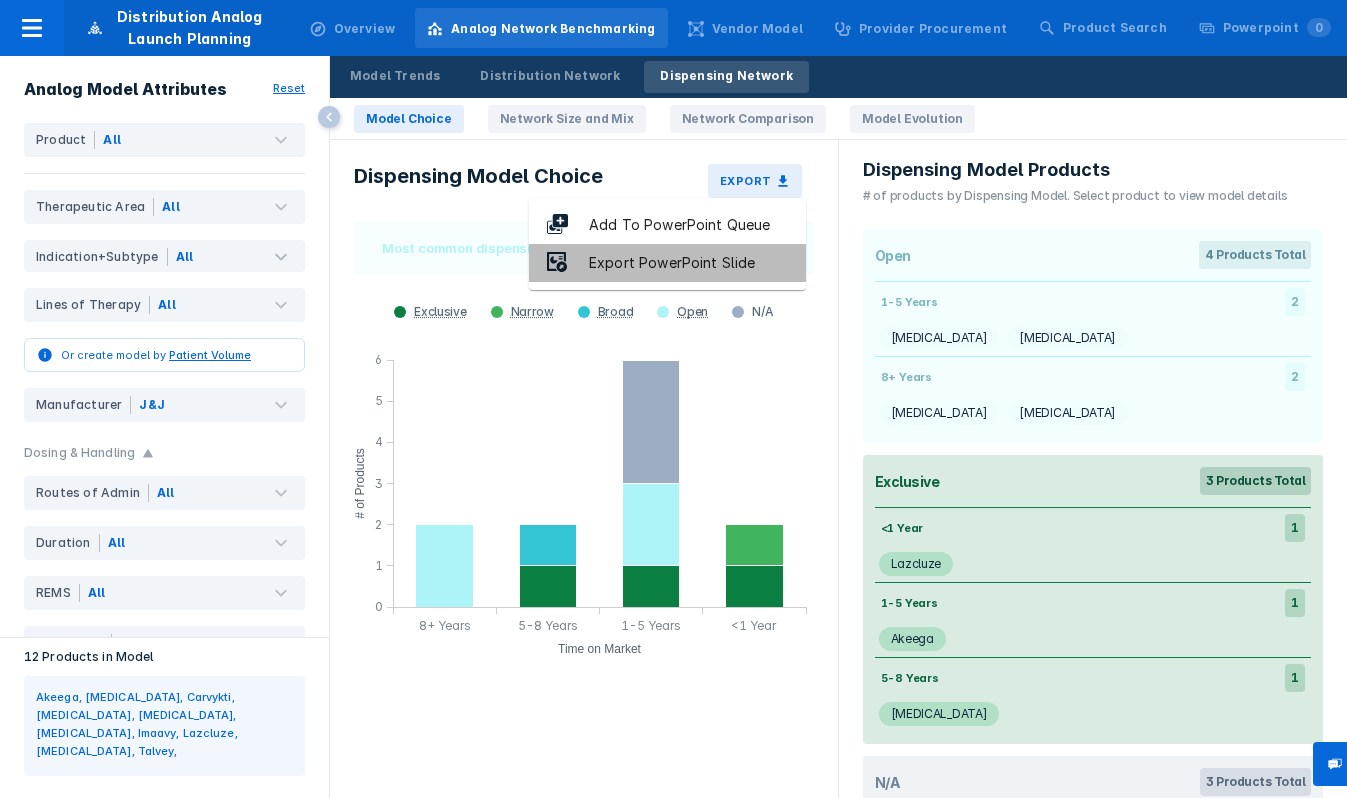 click on "Export PowerPoint Slide" at bounding box center (672, 263) 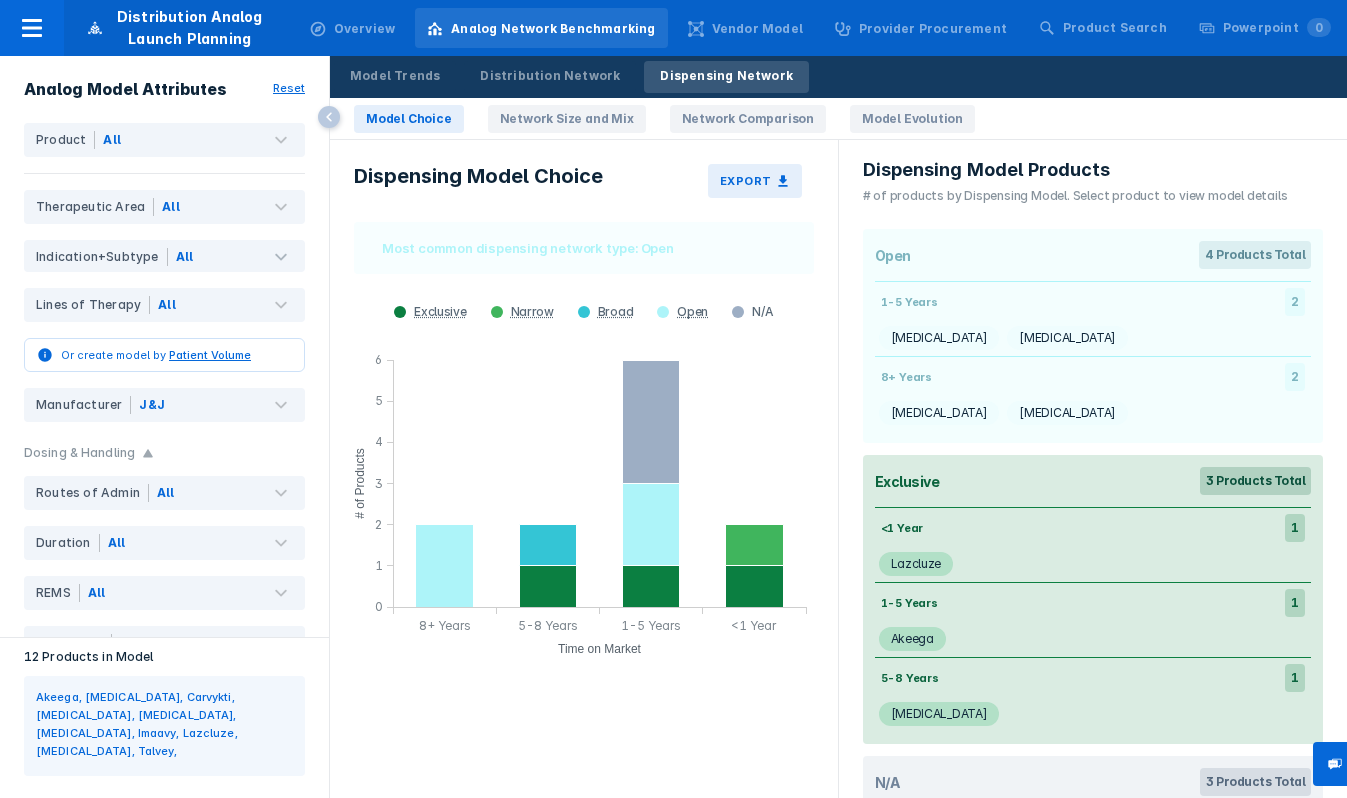 click on "Network Size and Mix" at bounding box center [567, 119] 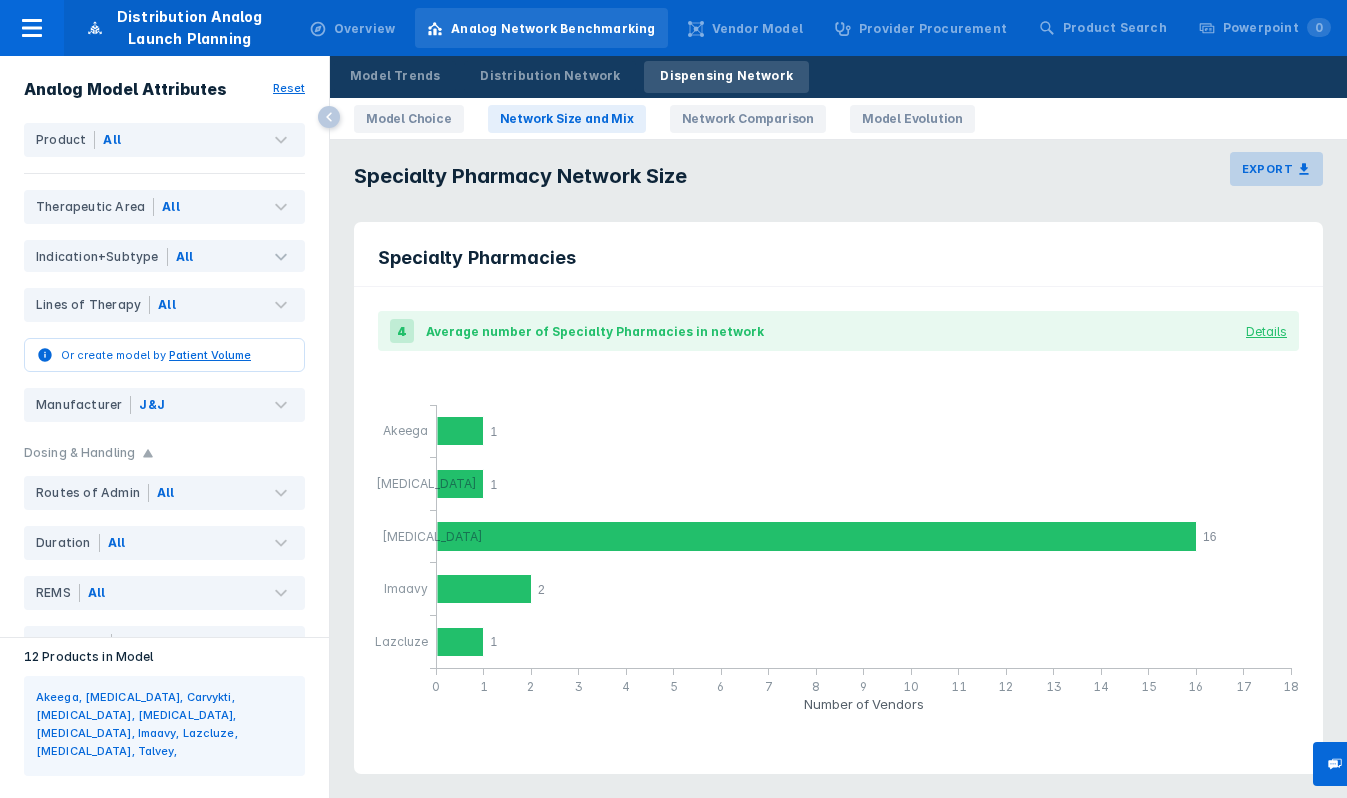 click on "Export" at bounding box center (1276, 169) 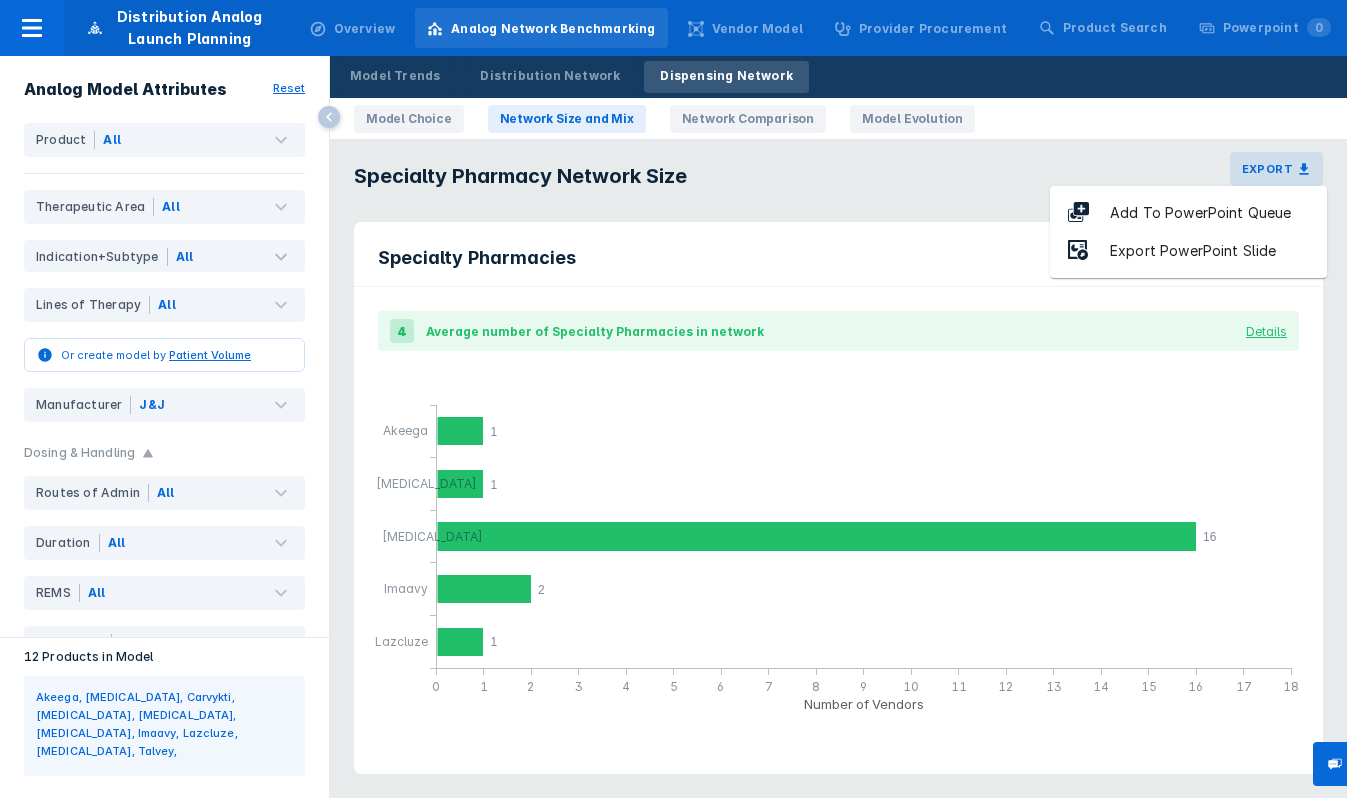 click on "Export PowerPoint Slide" at bounding box center (1193, 251) 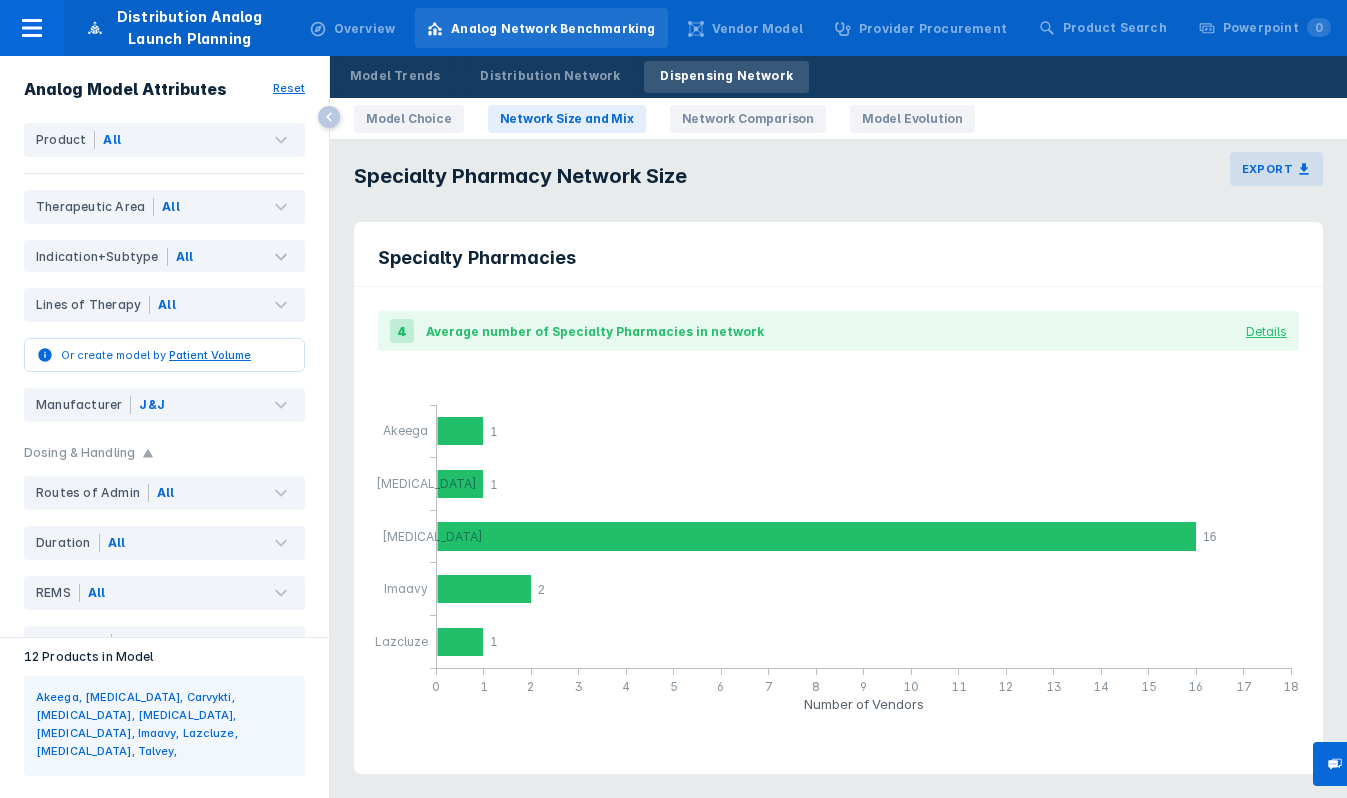 click on "Network Comparison" at bounding box center [748, 119] 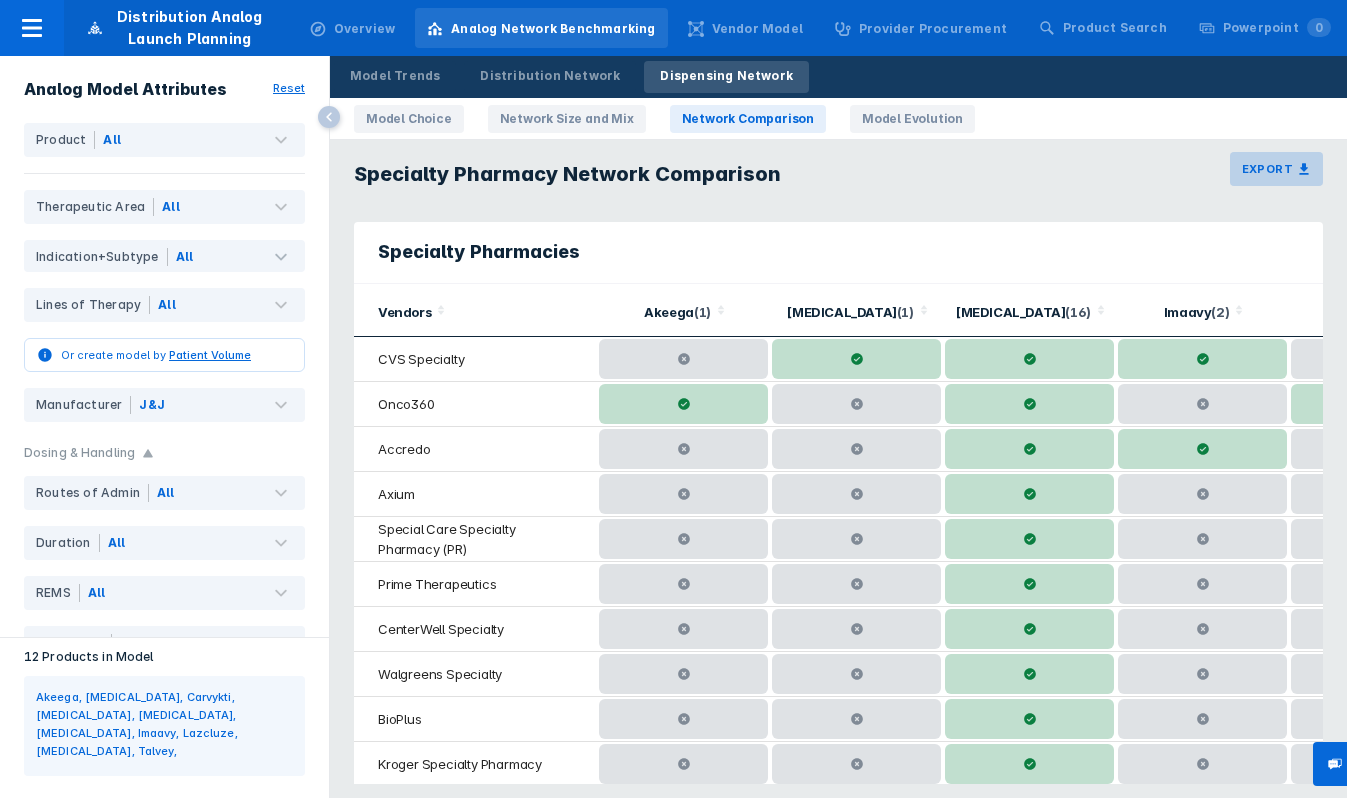 click on "Export" at bounding box center (1276, 169) 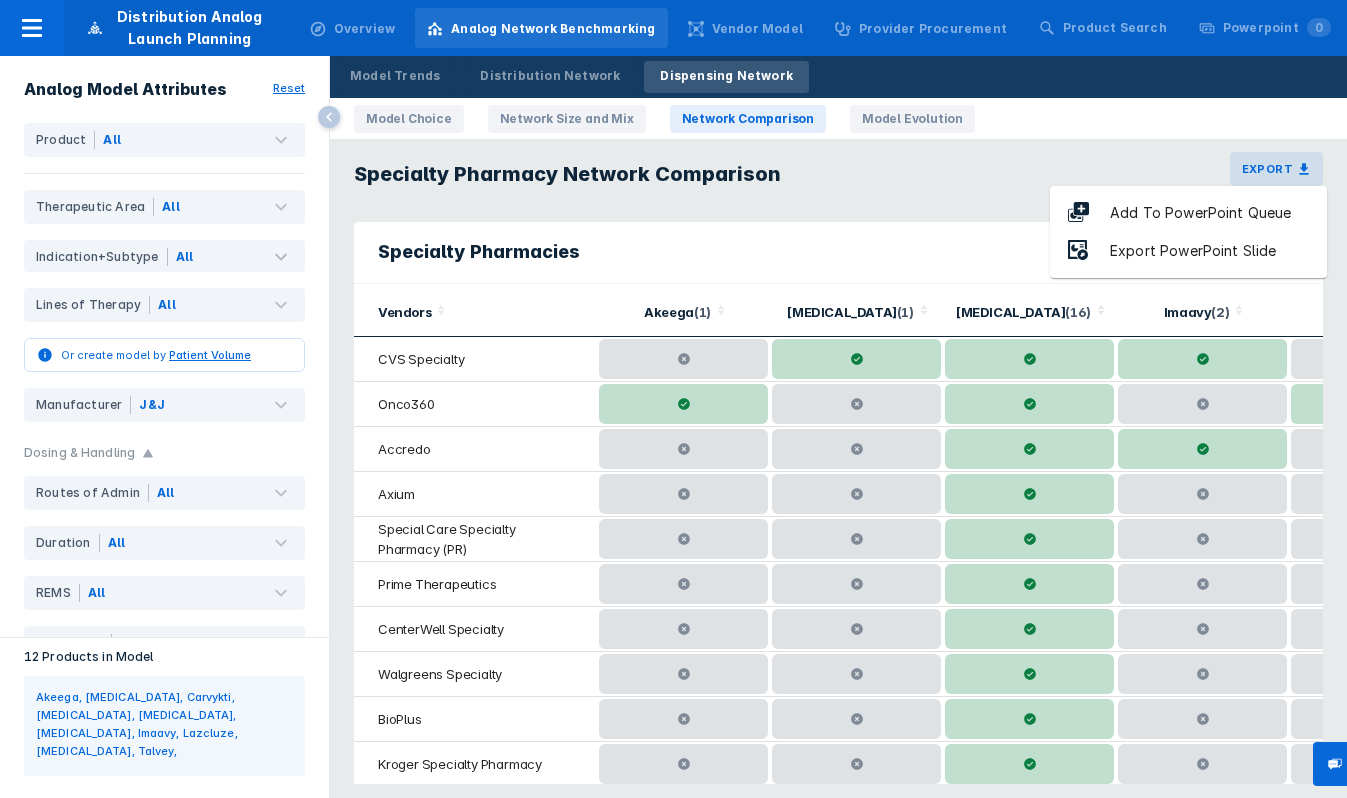 click on "Export PowerPoint Slide" at bounding box center [1193, 251] 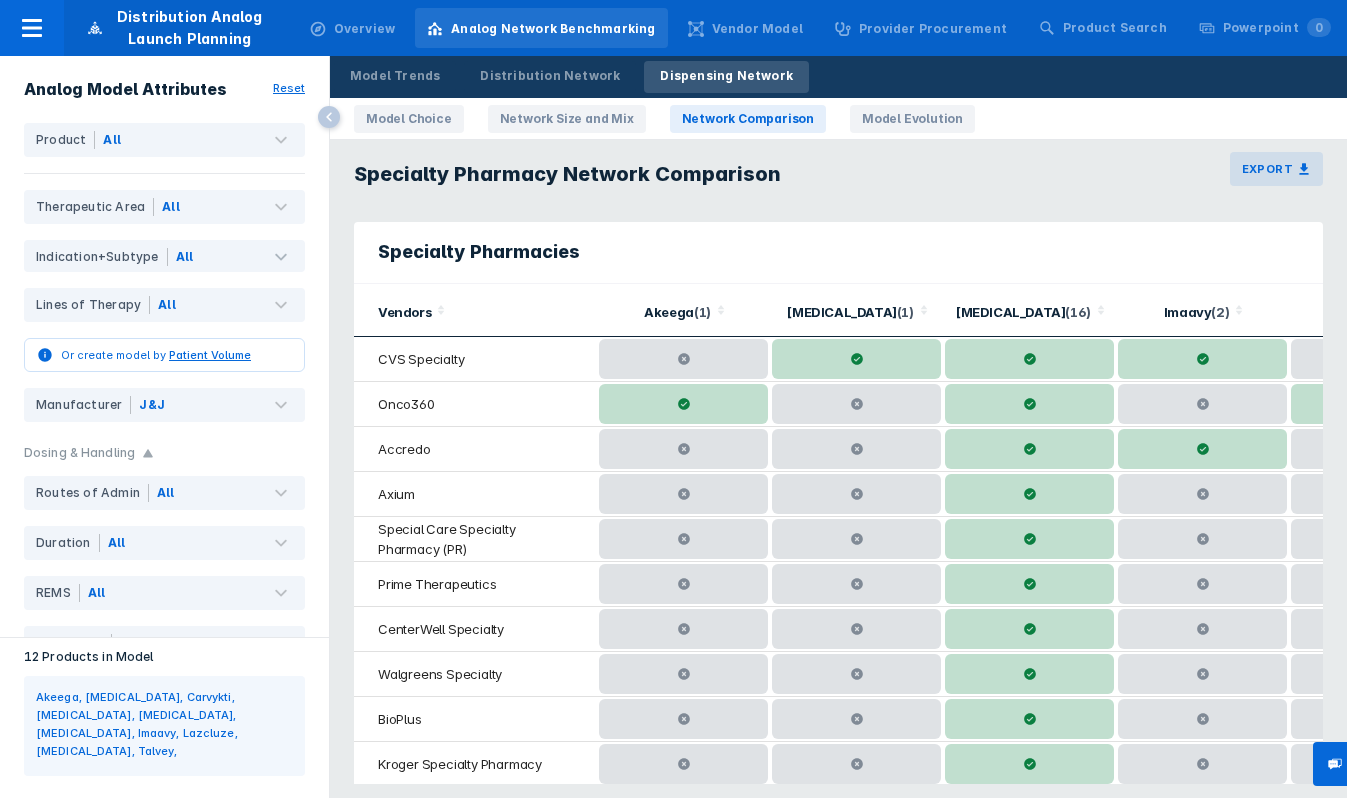 click on "Specialty Pharmacies Vendors Akeega  ( 1 ) Balversa  ( 1 ) Erleada  ( 16 ) Imaavy  ( 2 ) Lazcluze  ( 1 ) CVS Specialty Onco360 Accredo Axium Special Care Specialty Pharmacy (PR) Prime Therapeutics CenterWell Specialty Walgreens Specialty BioPlus Kroger Specialty Pharmacy Biologics Acaria Publix Hy-Vee Optum Alivia Specialty Pharmacy (PR)" at bounding box center [838, 503] 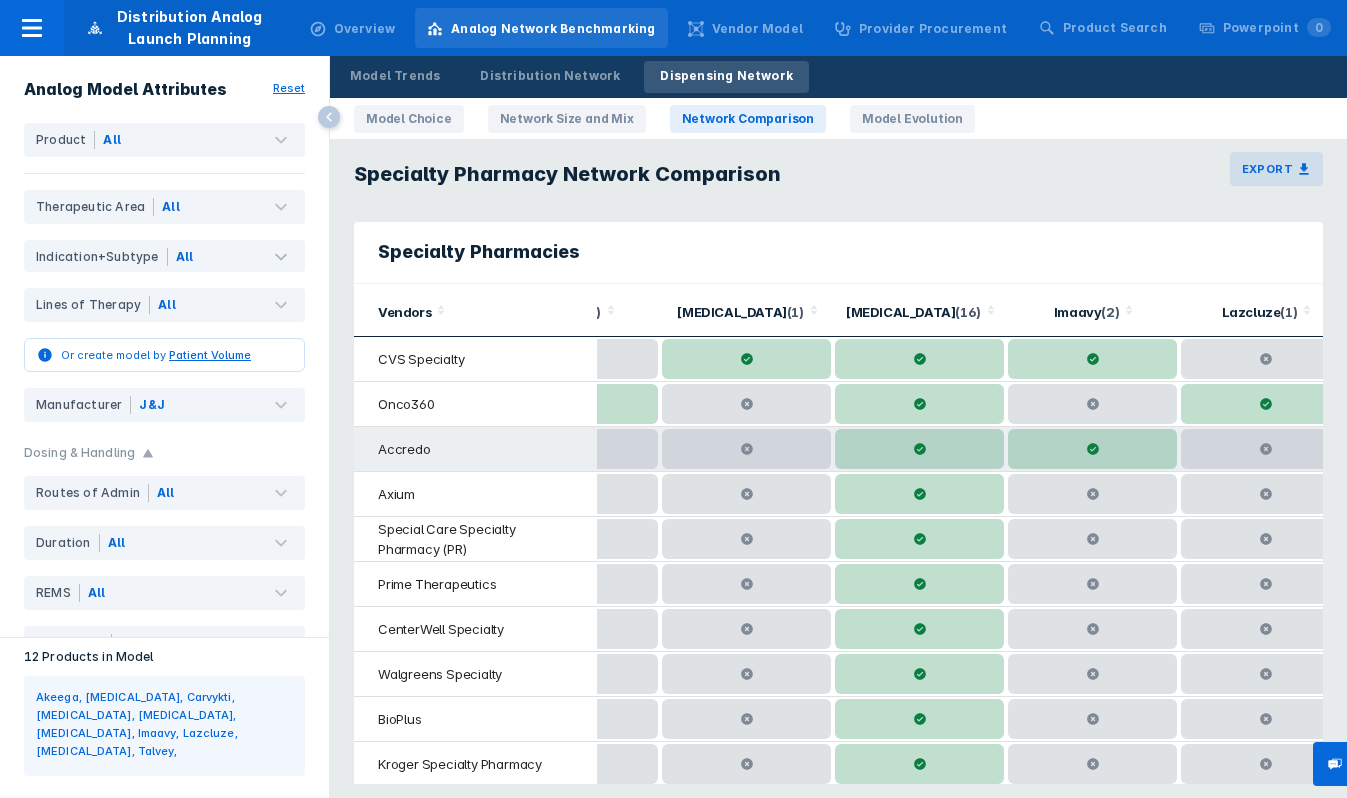 scroll, scrollTop: 0, scrollLeft: 139, axis: horizontal 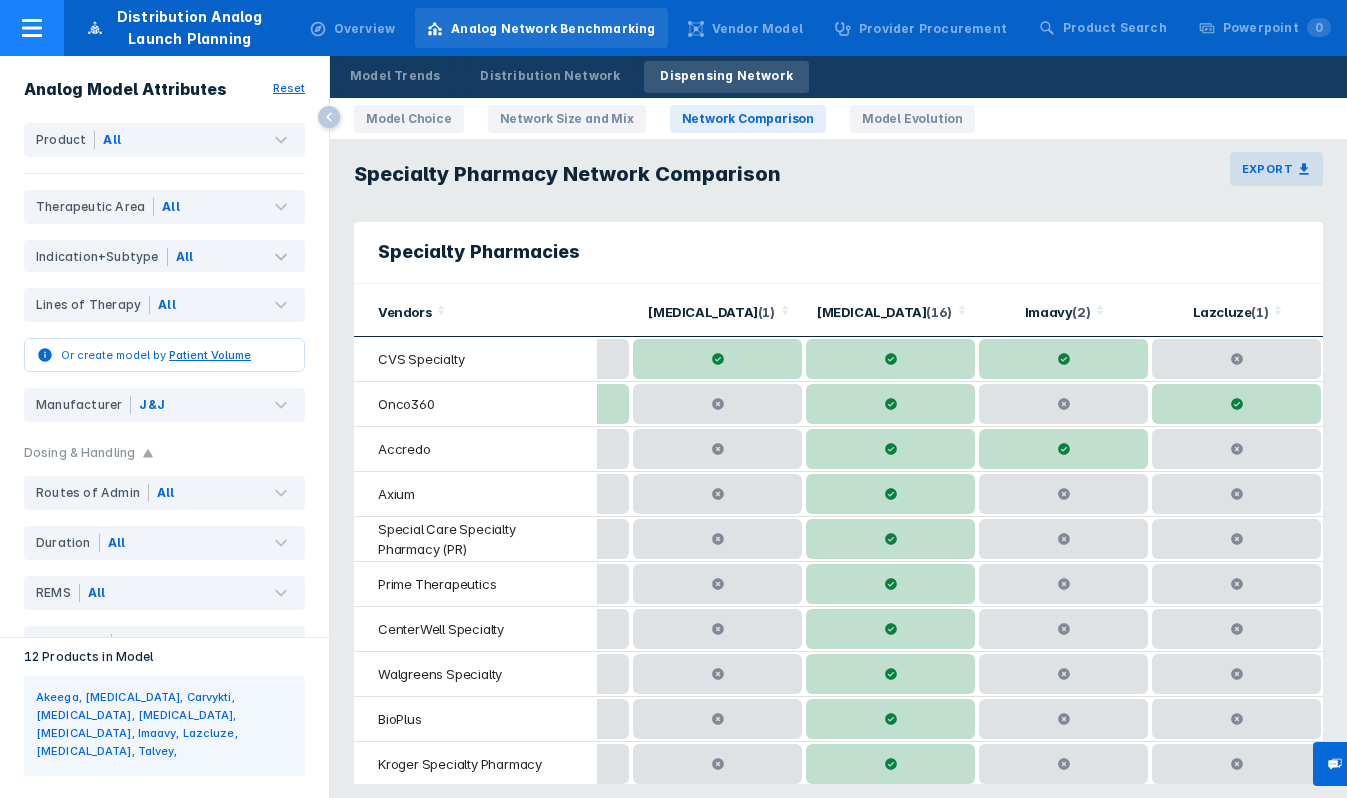 click at bounding box center [32, 28] 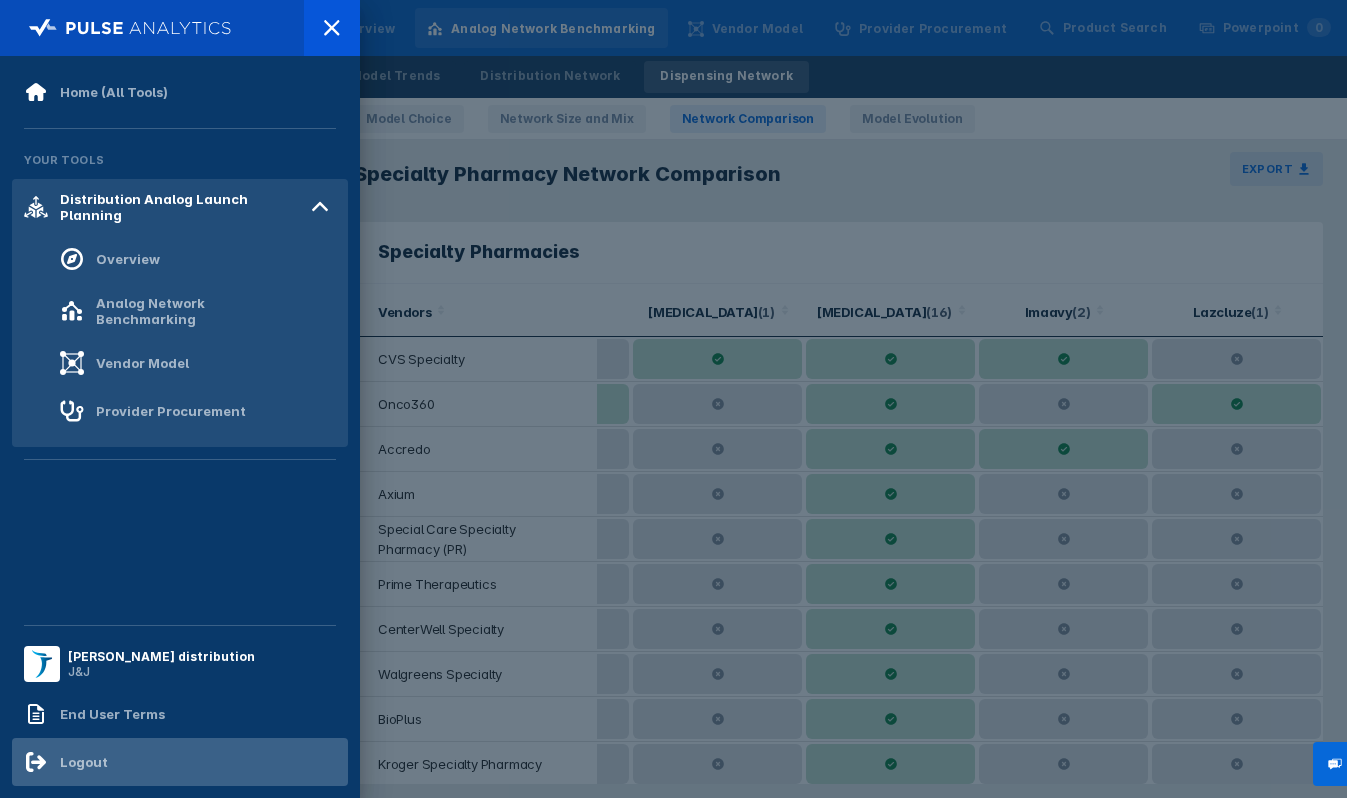 click on "Logout" at bounding box center [84, 762] 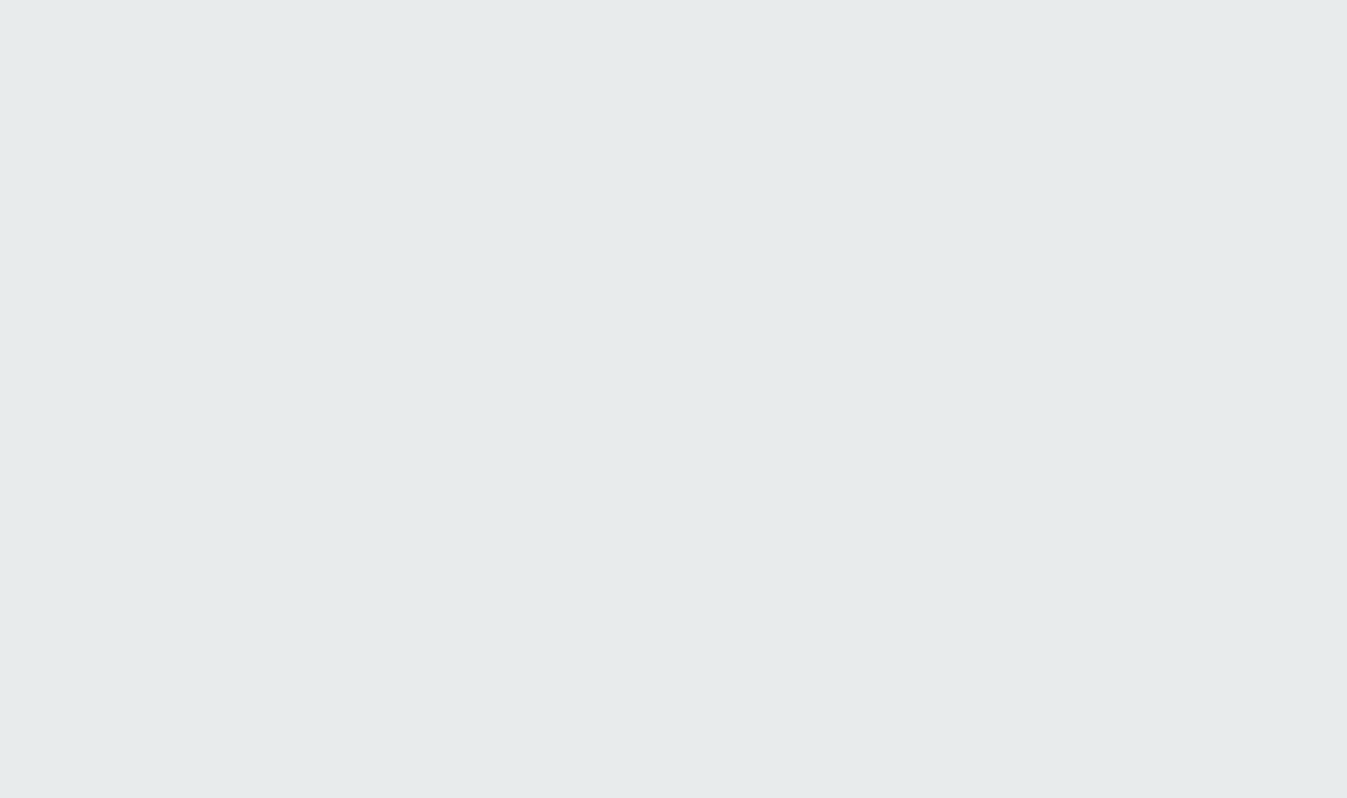 scroll, scrollTop: 0, scrollLeft: 0, axis: both 